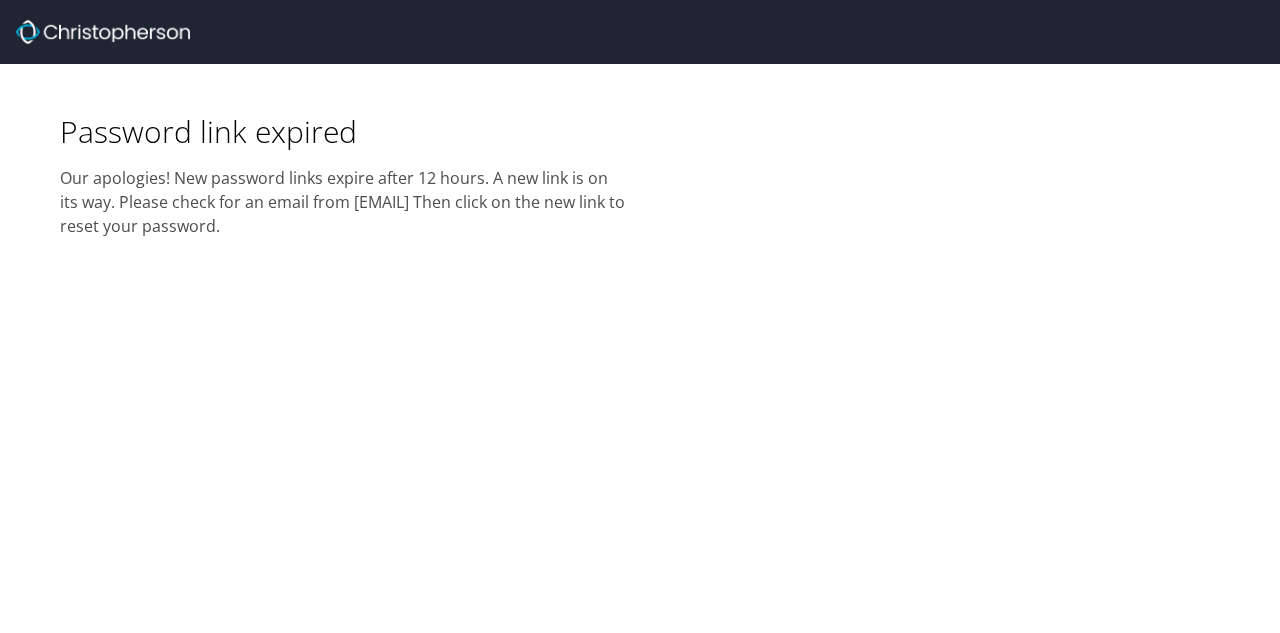 scroll, scrollTop: 0, scrollLeft: 0, axis: both 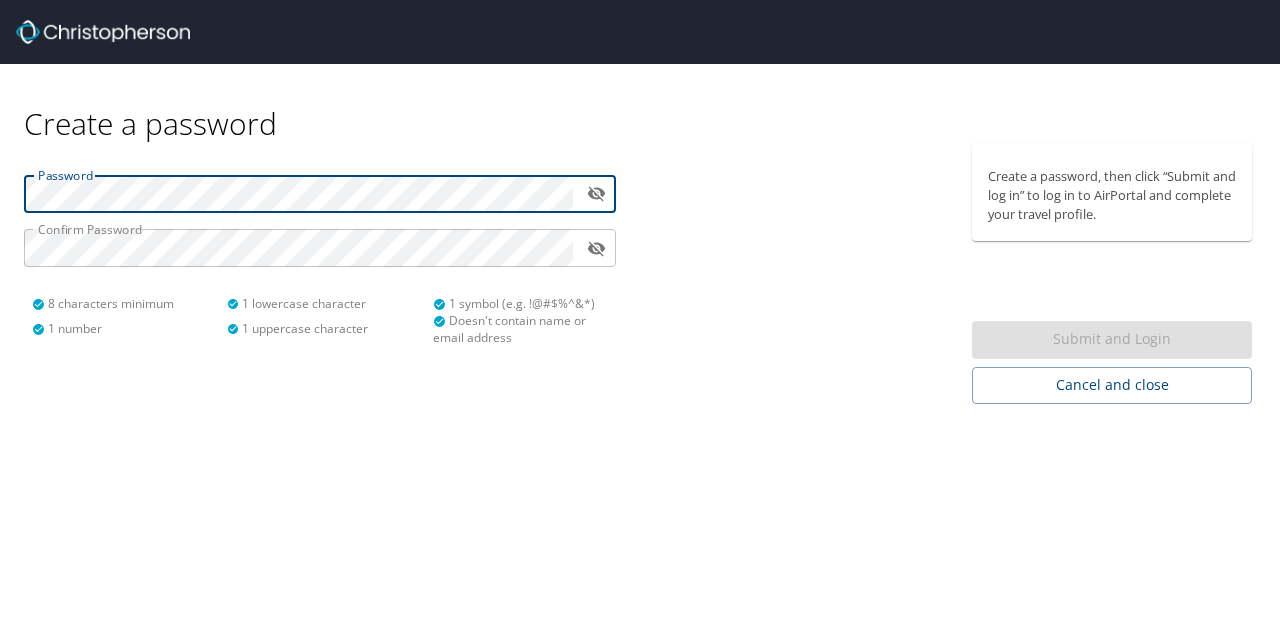 type 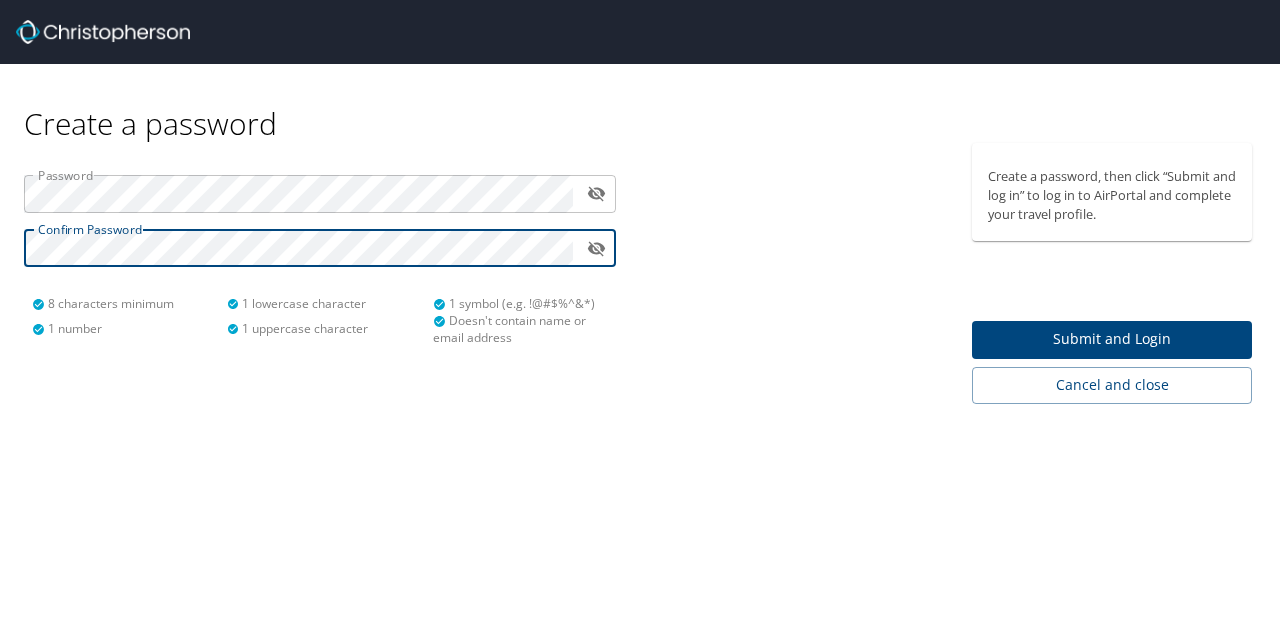 click on "Submit and Login" at bounding box center [1112, 339] 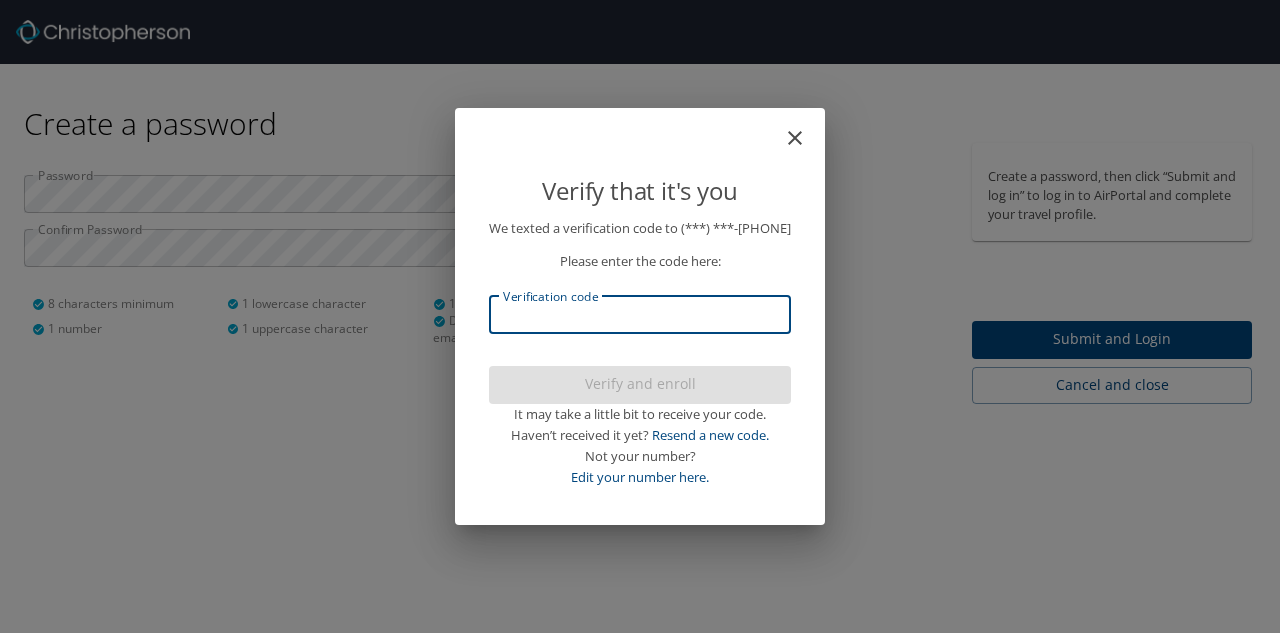 click on "Verification code" at bounding box center (640, 315) 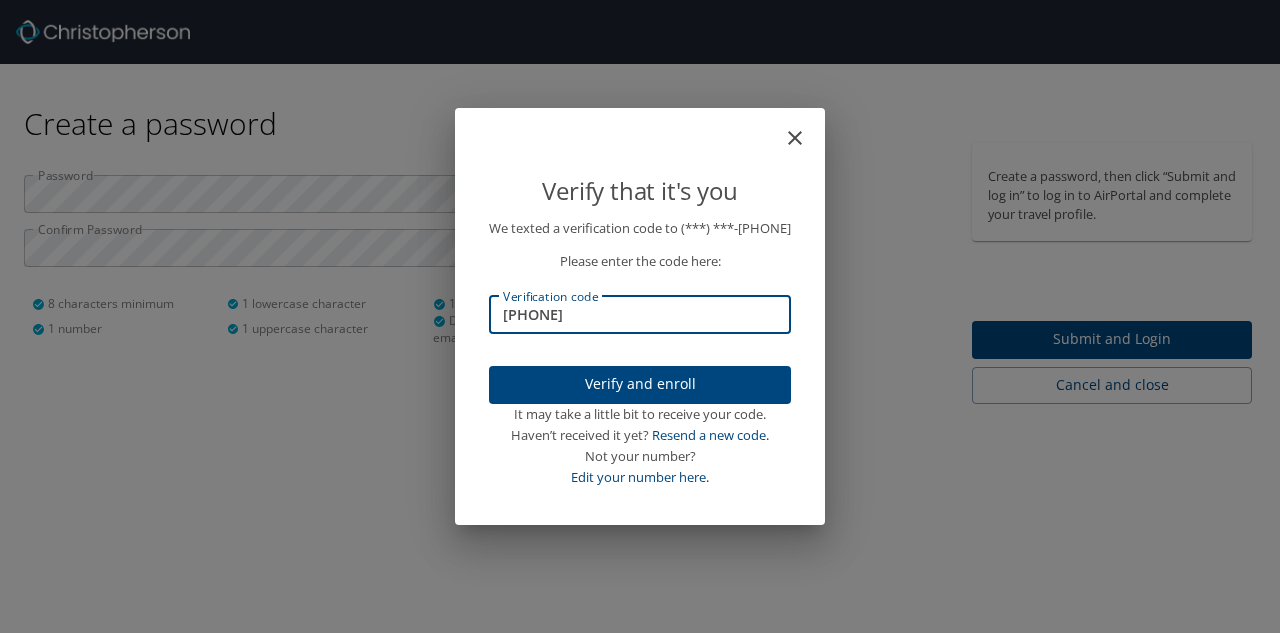 type on "864800" 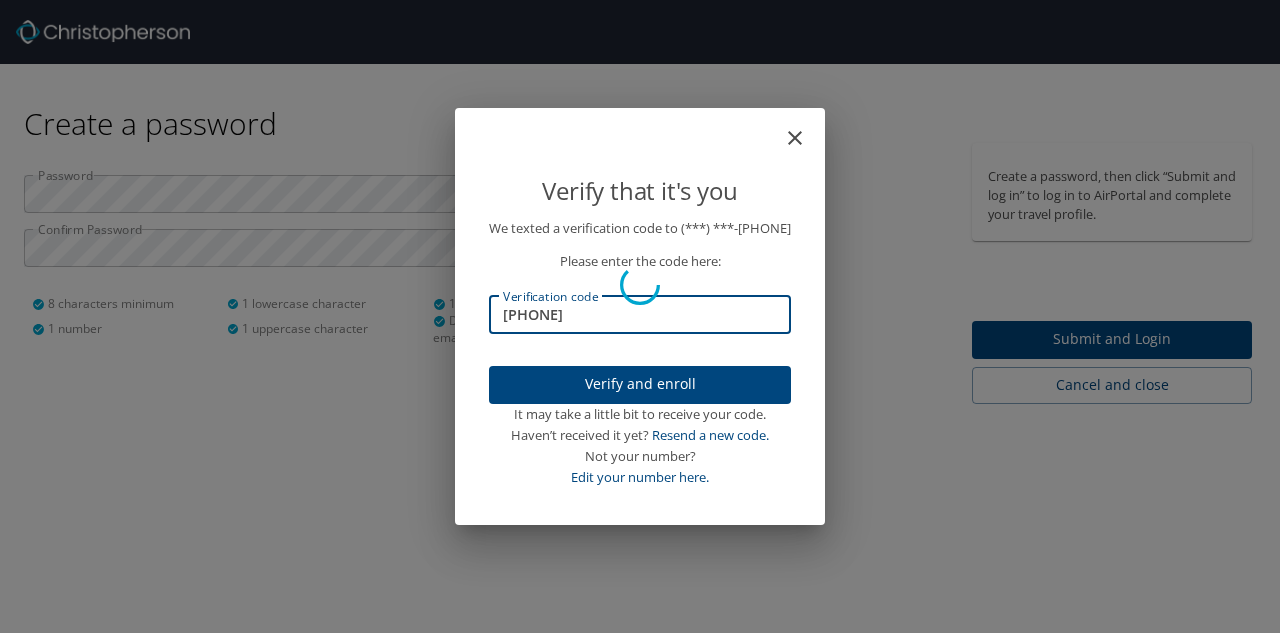 type 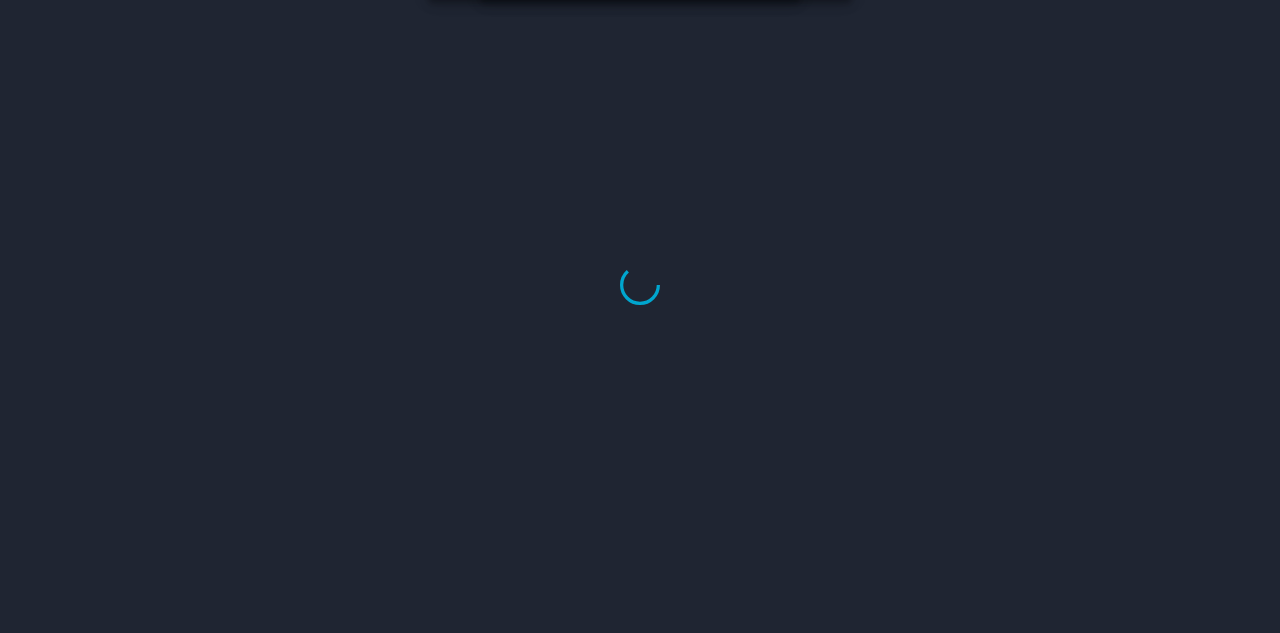 select on "US" 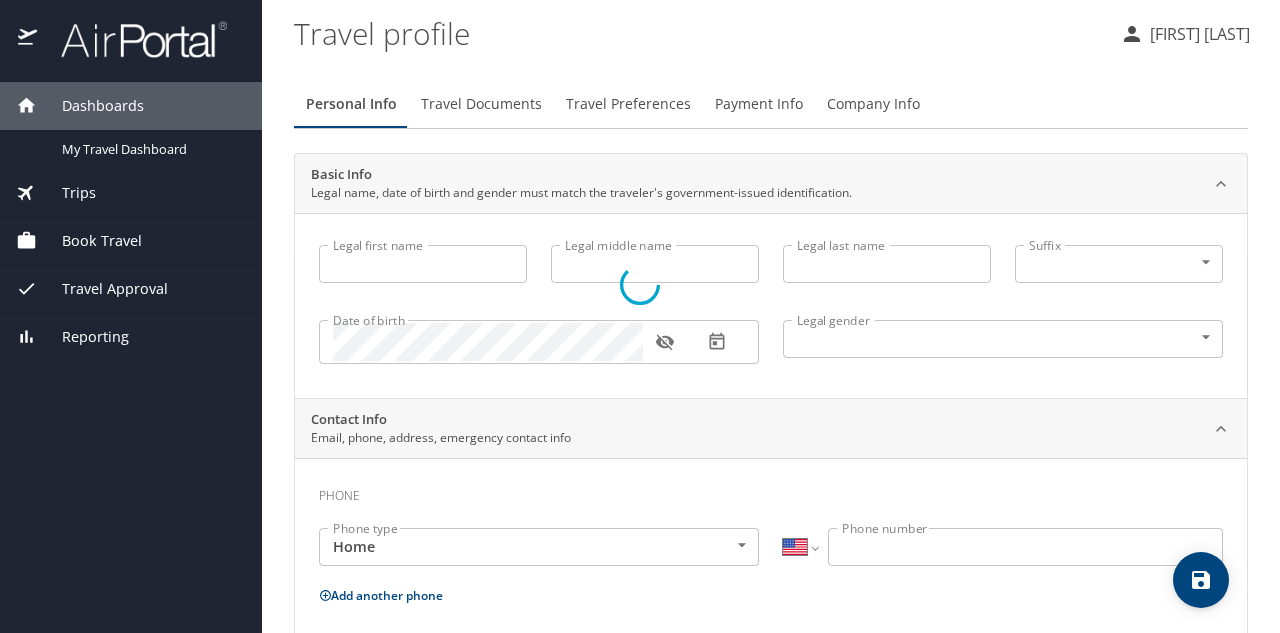 type on "Victoria" 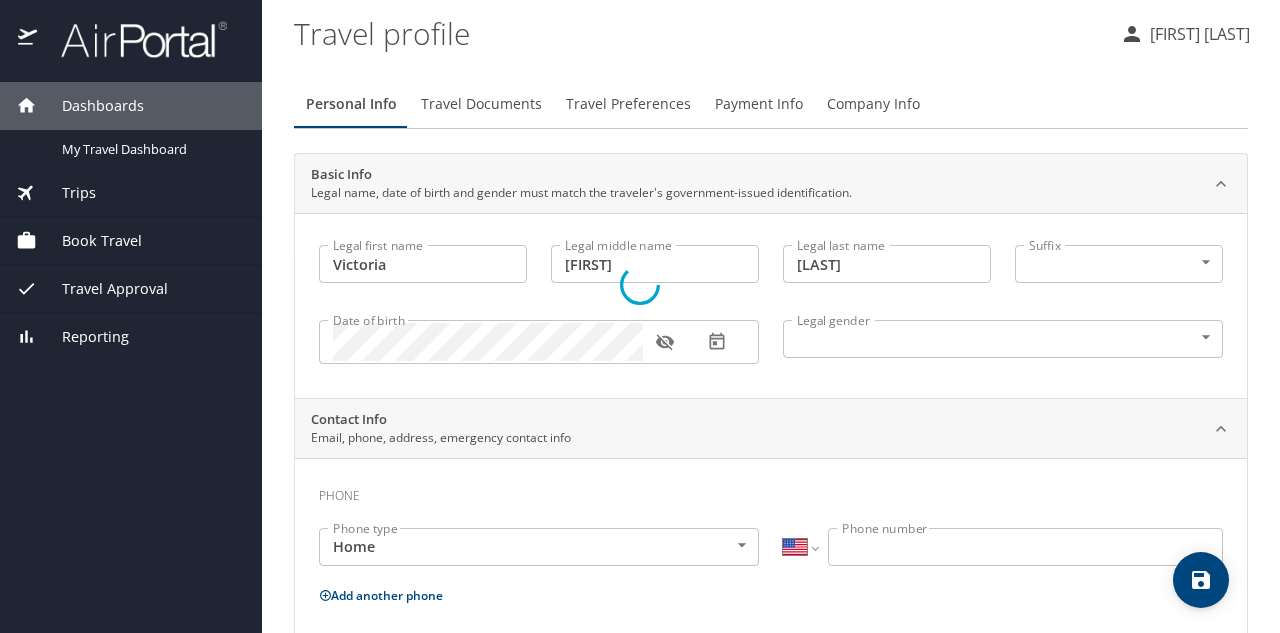 select on "US" 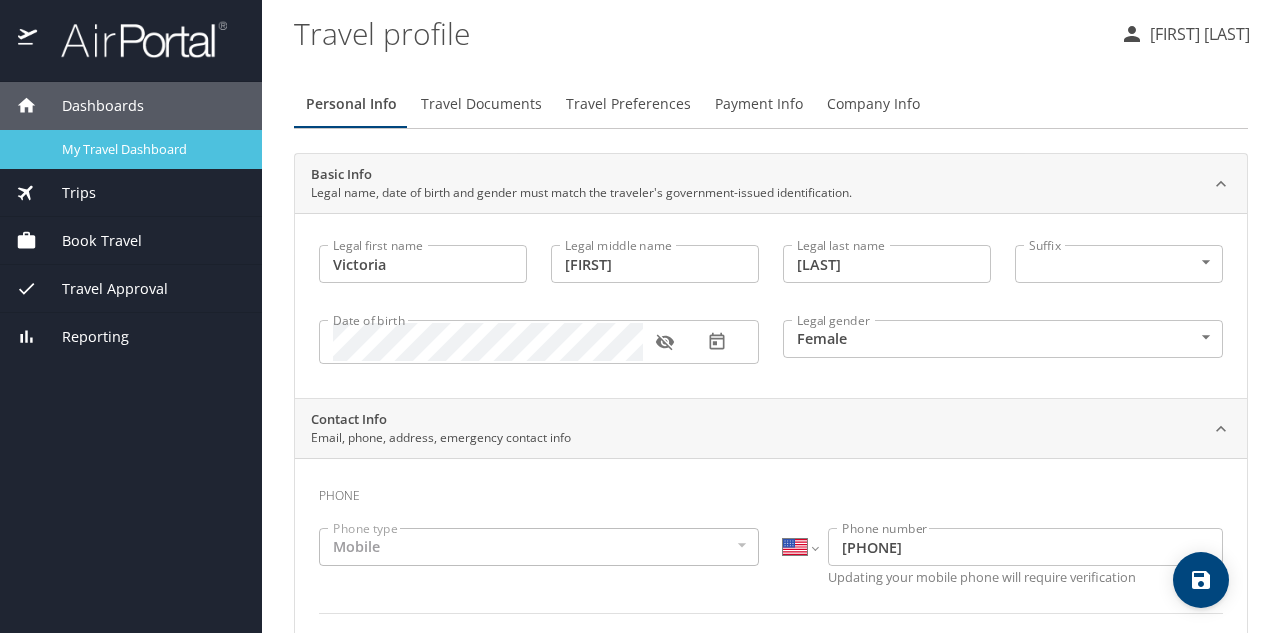 click on "My Travel Dashboard" at bounding box center [131, 149] 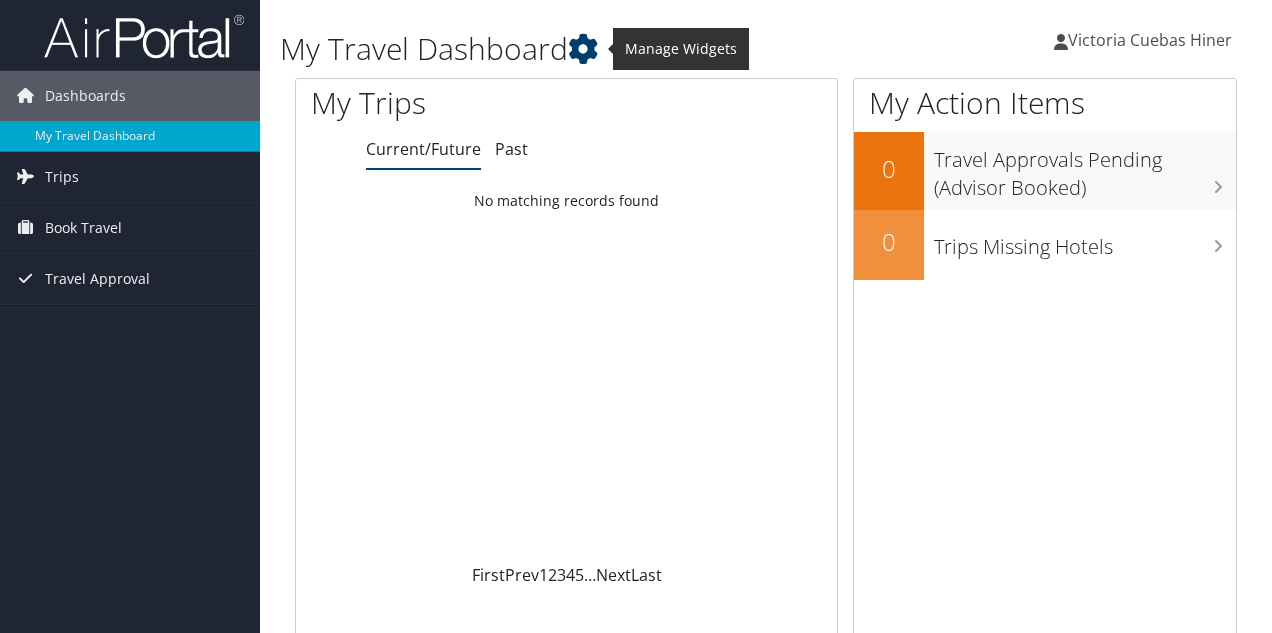 click at bounding box center [583, 49] 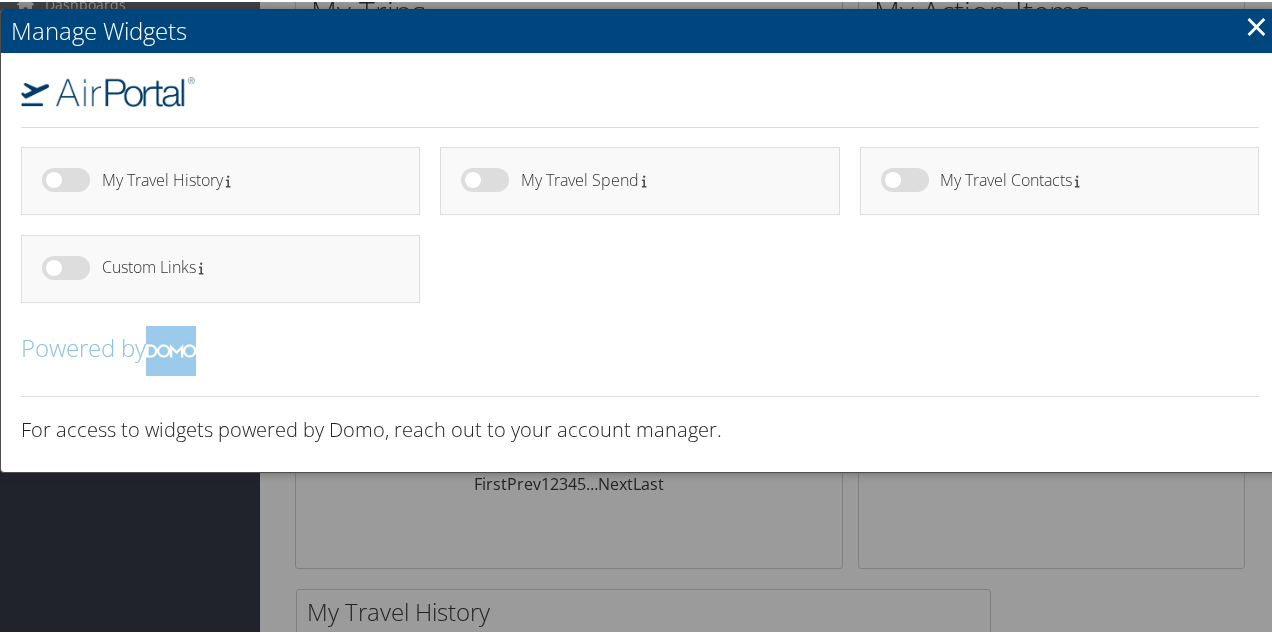 scroll, scrollTop: 0, scrollLeft: 0, axis: both 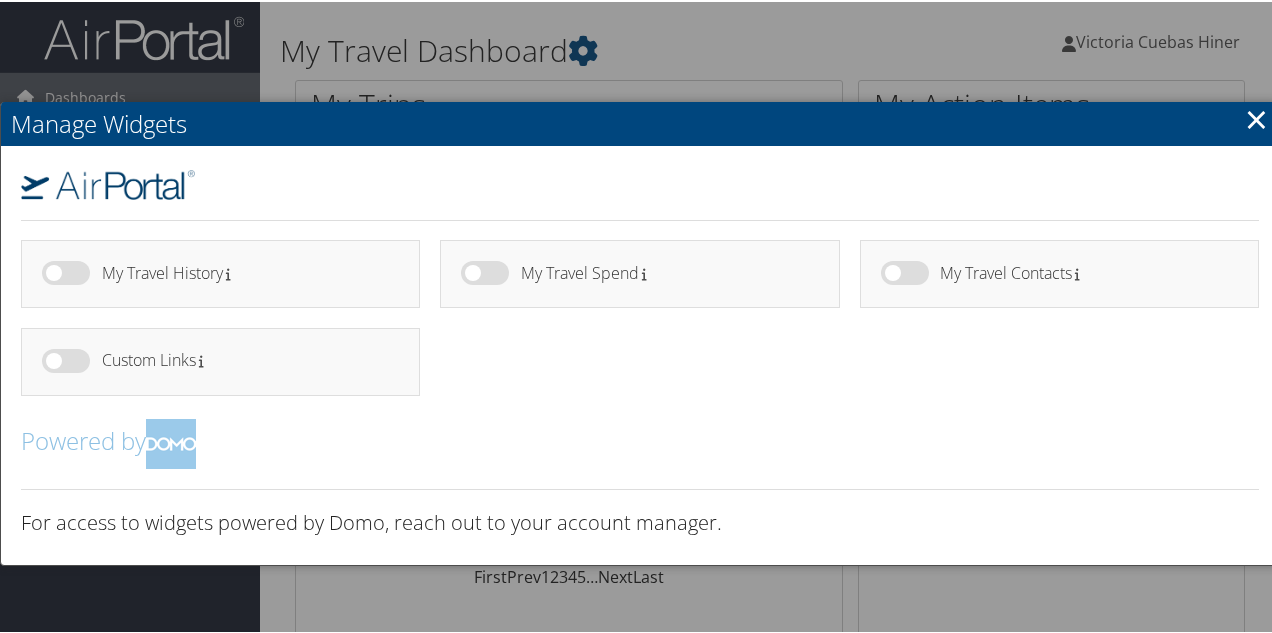 click on "×" at bounding box center (1256, 117) 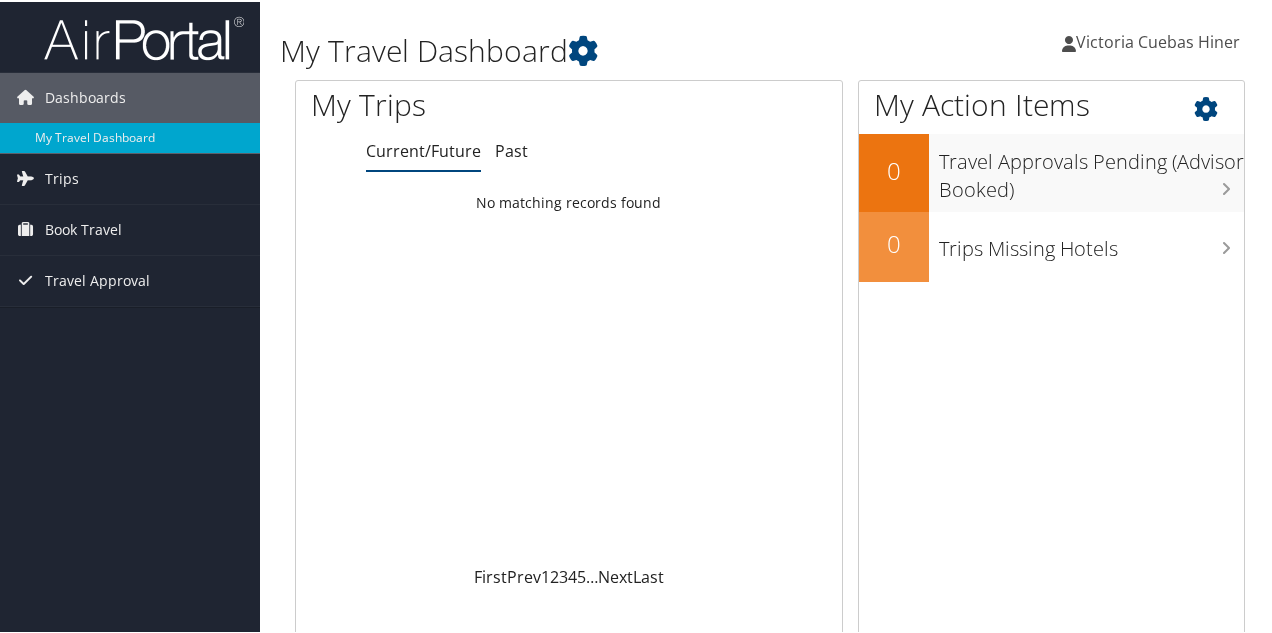 click at bounding box center (1223, 102) 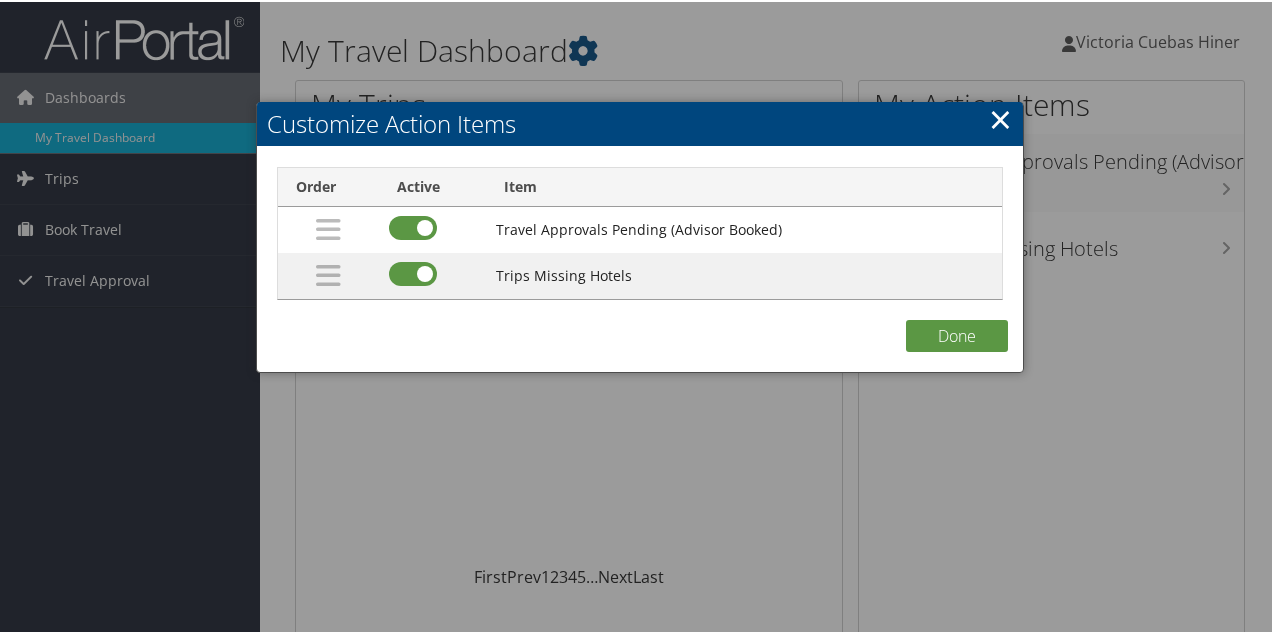 click on "×" at bounding box center (1000, 117) 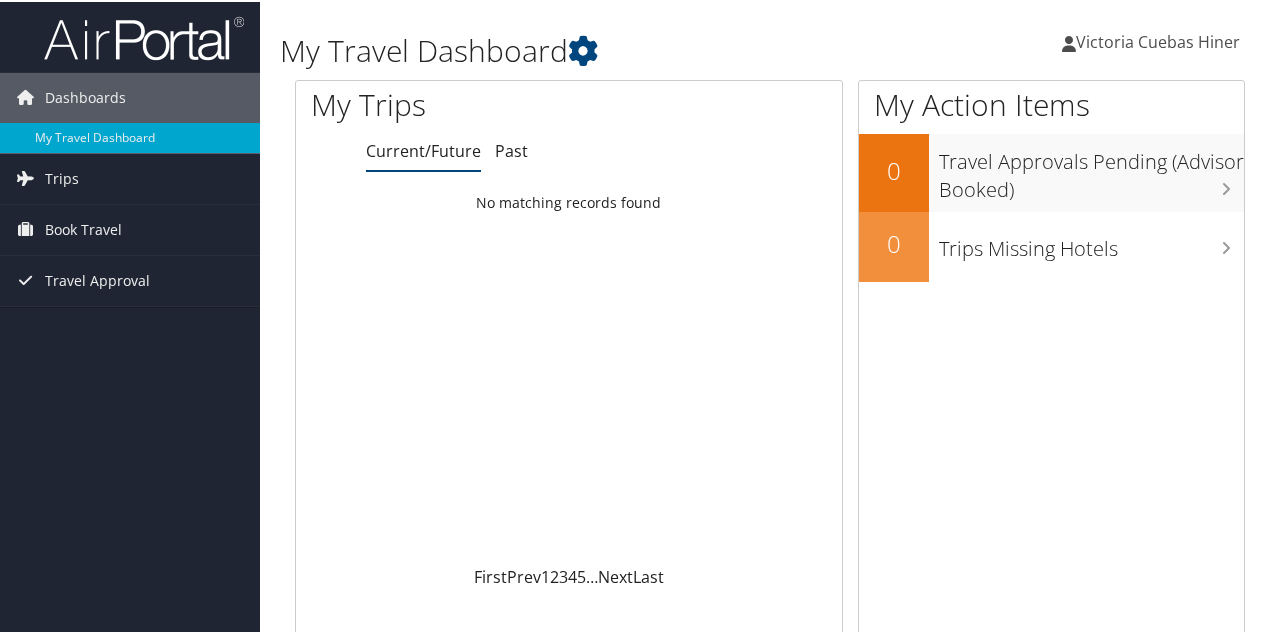 click on "Victoria Cuebas Hiner" at bounding box center [1158, 40] 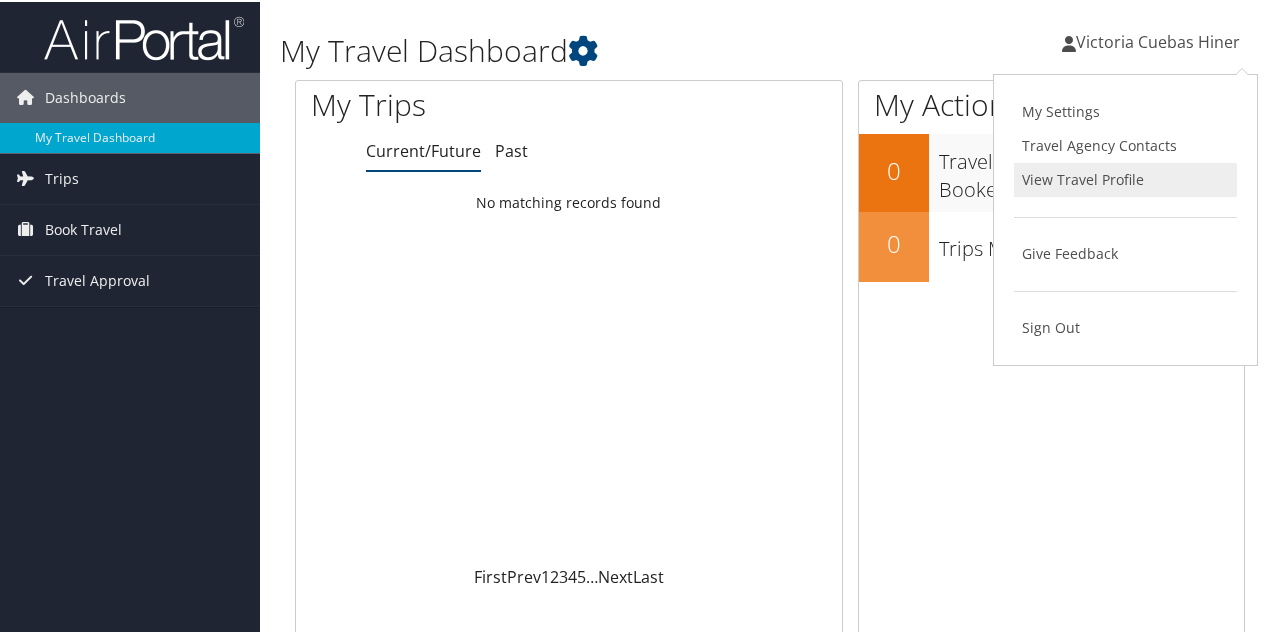 click on "View Travel Profile" at bounding box center (1125, 178) 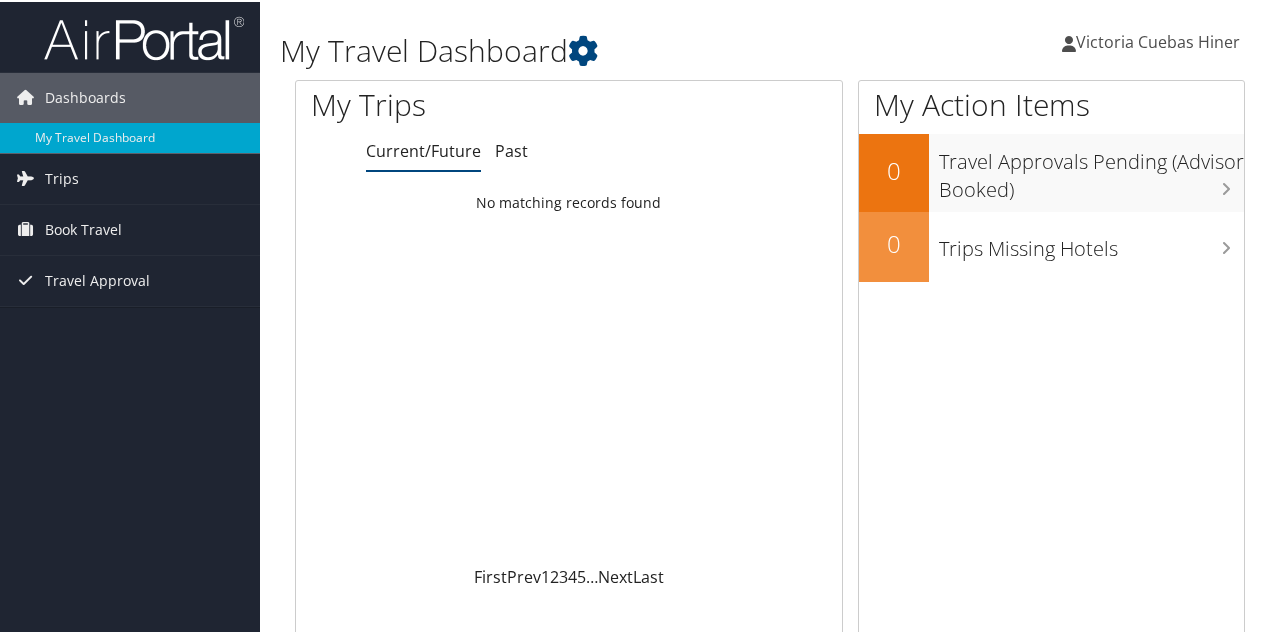 click on "Victoria Cuebas Hiner" at bounding box center [1158, 40] 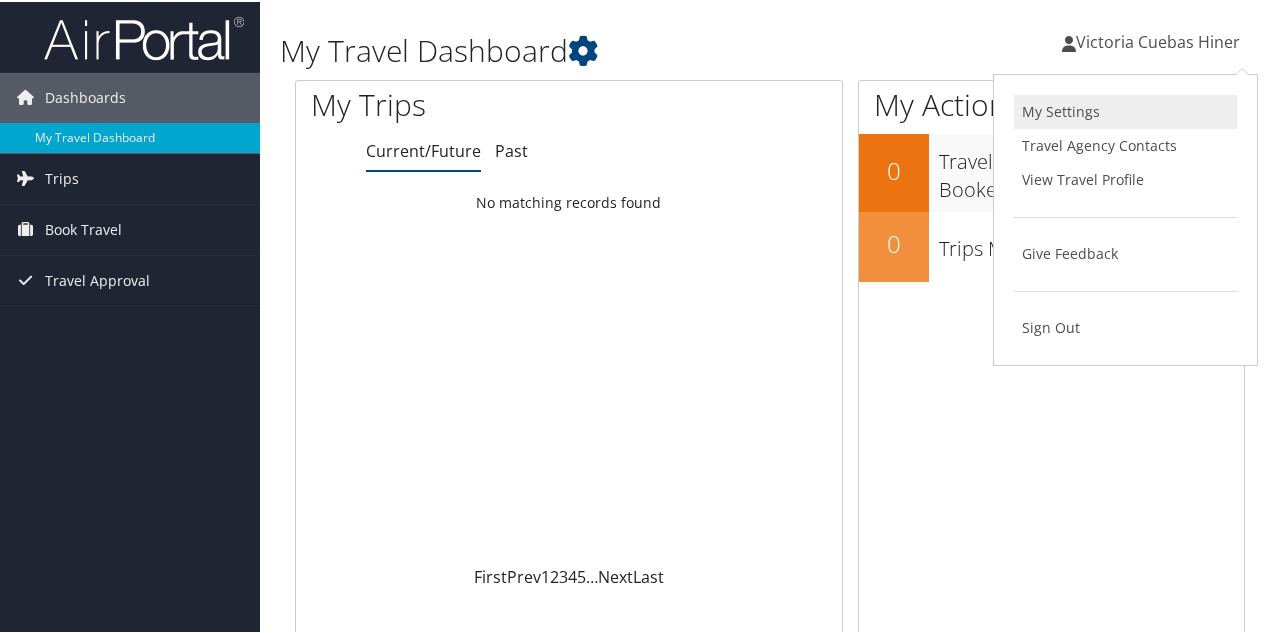 click on "My Settings" at bounding box center [1125, 110] 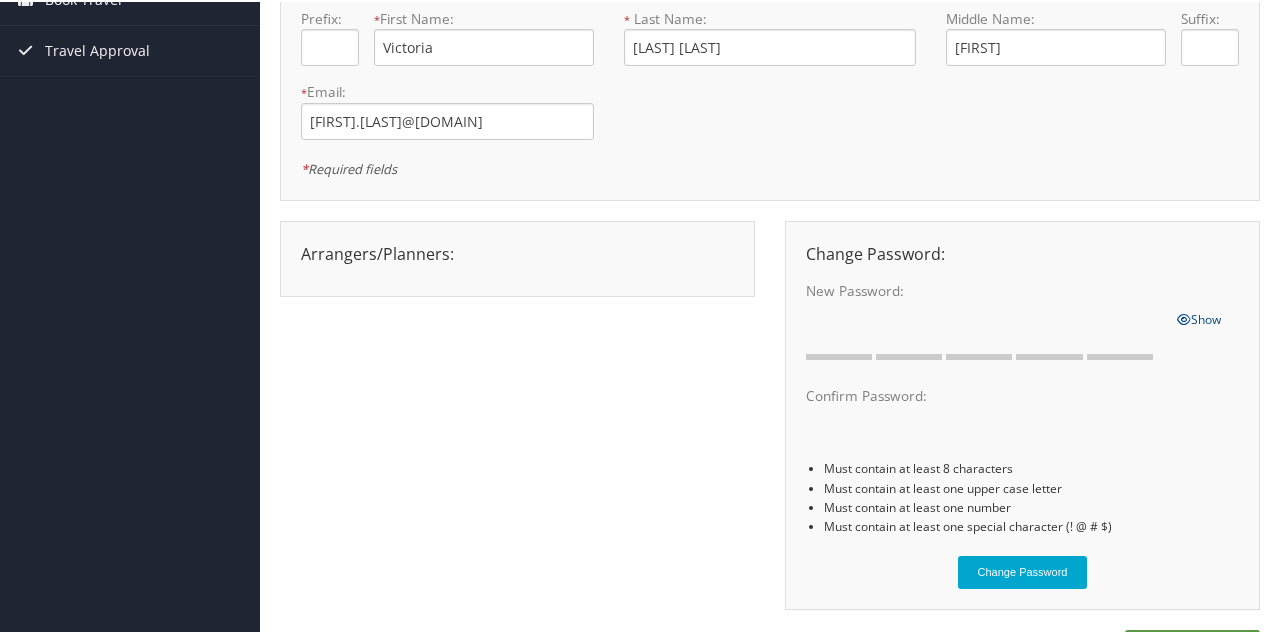 scroll, scrollTop: 0, scrollLeft: 0, axis: both 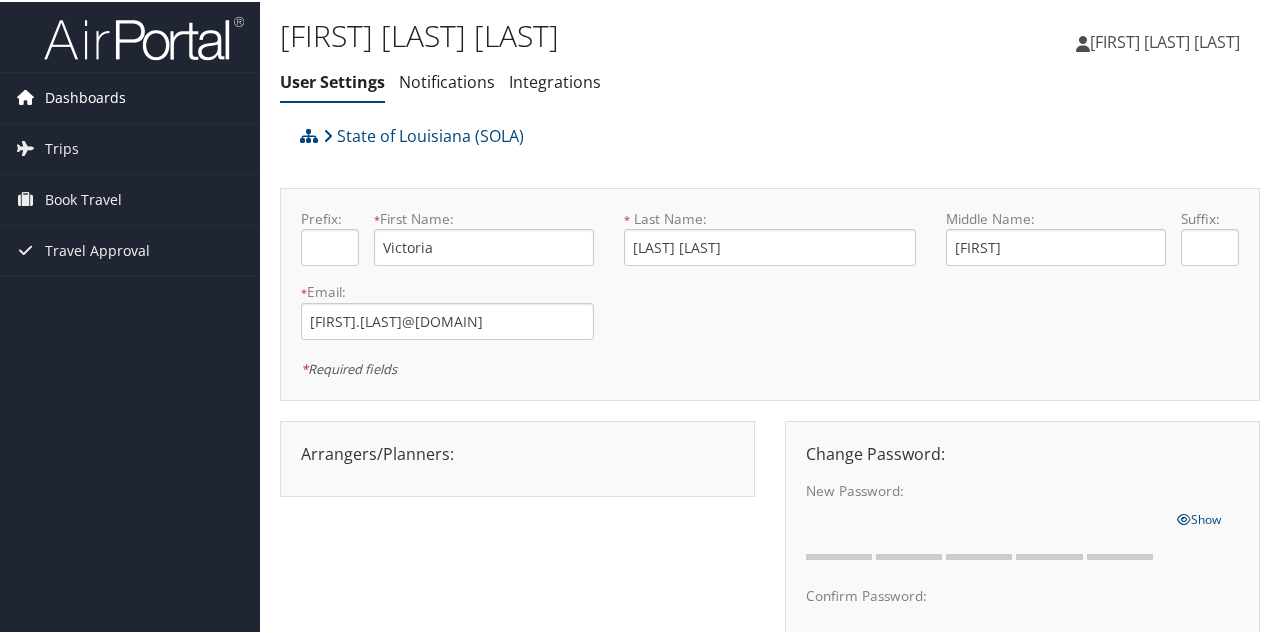 click on "Dashboards" at bounding box center [85, 96] 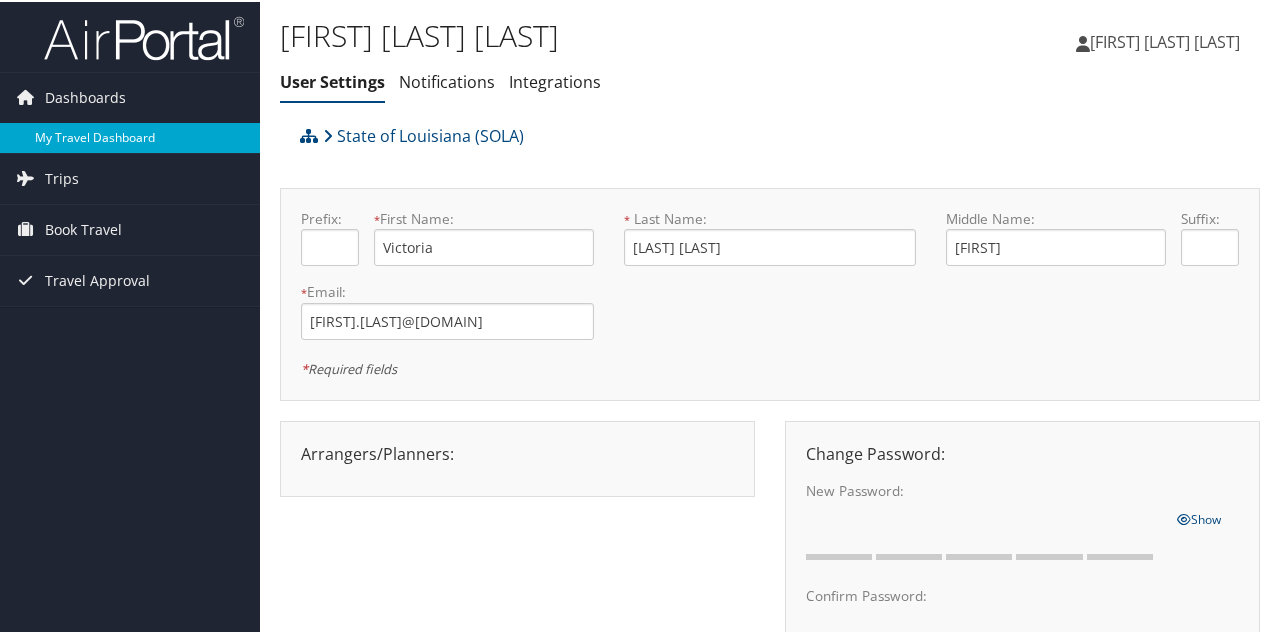 click on "My Travel Dashboard" at bounding box center [130, 136] 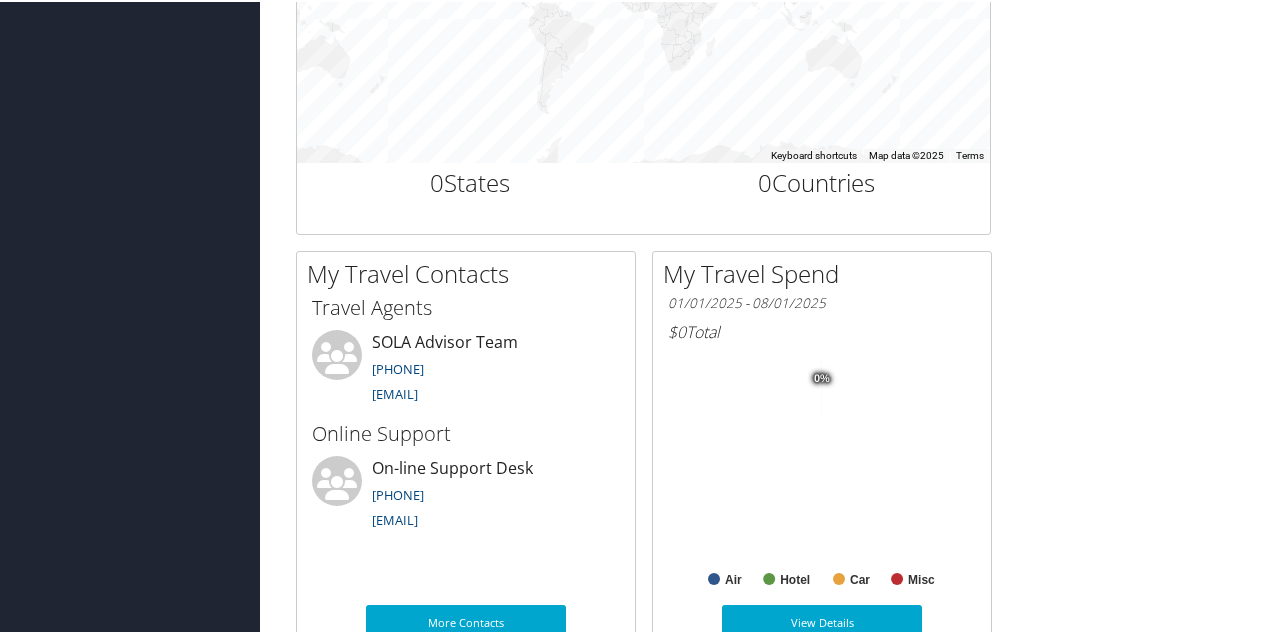 scroll, scrollTop: 908, scrollLeft: 0, axis: vertical 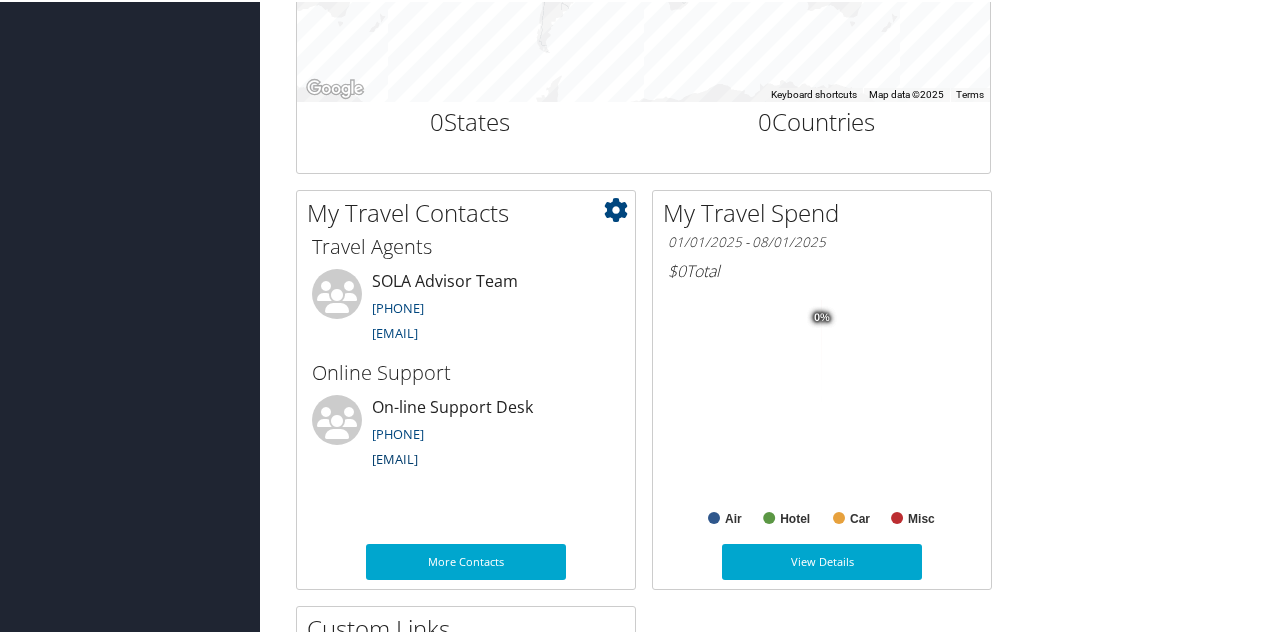 click on "[EMAIL]" at bounding box center [395, 457] 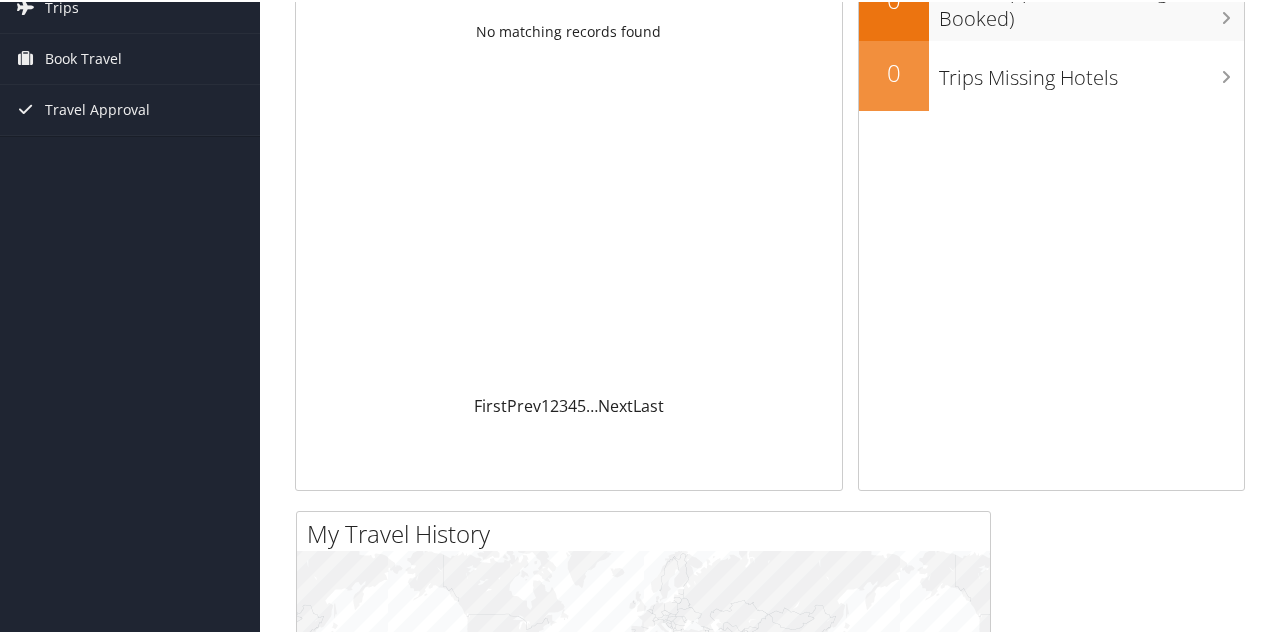scroll, scrollTop: 0, scrollLeft: 0, axis: both 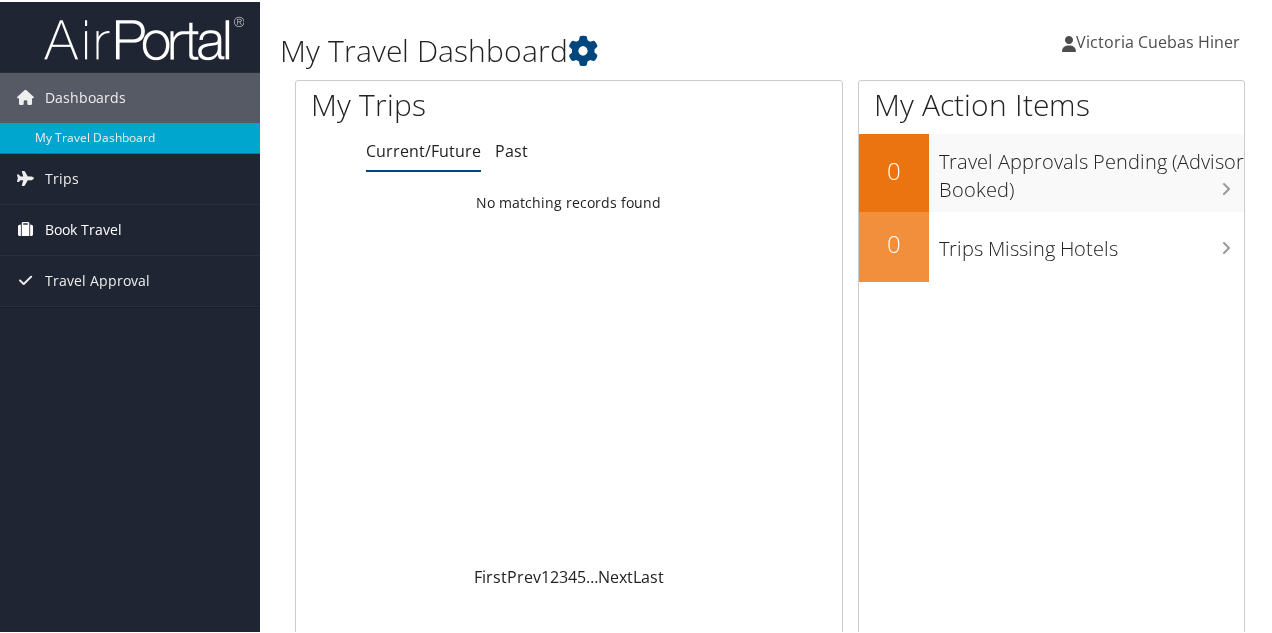 click on "Book Travel" at bounding box center [83, 228] 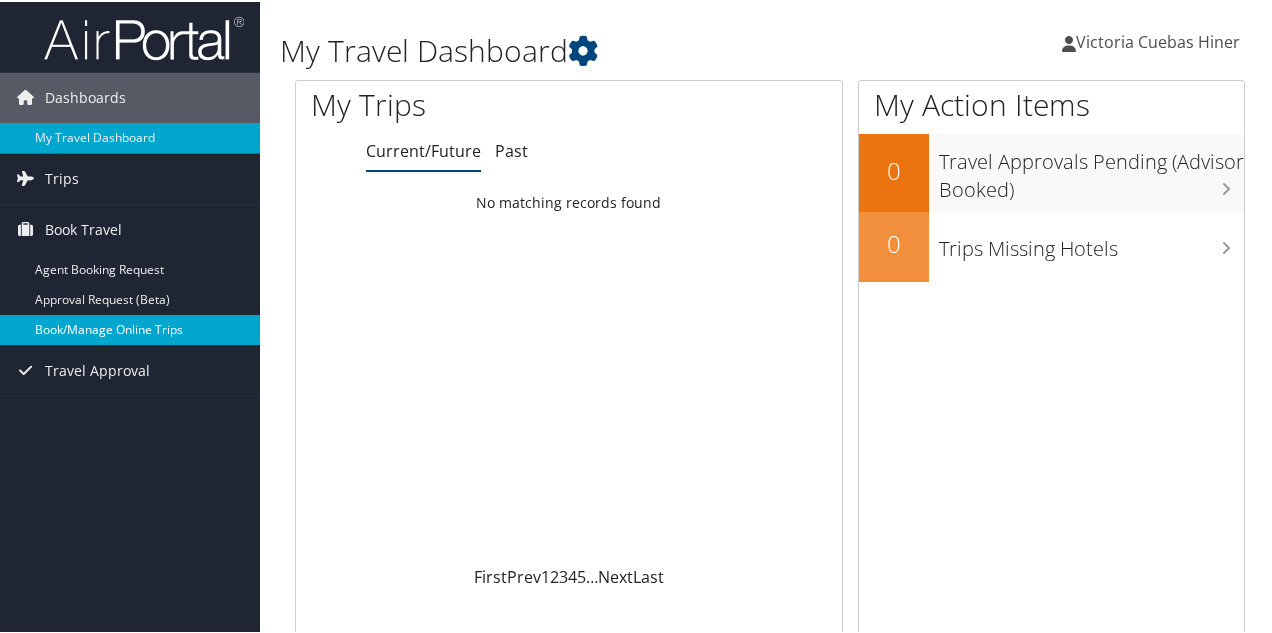 click on "Book/Manage Online Trips" at bounding box center (130, 328) 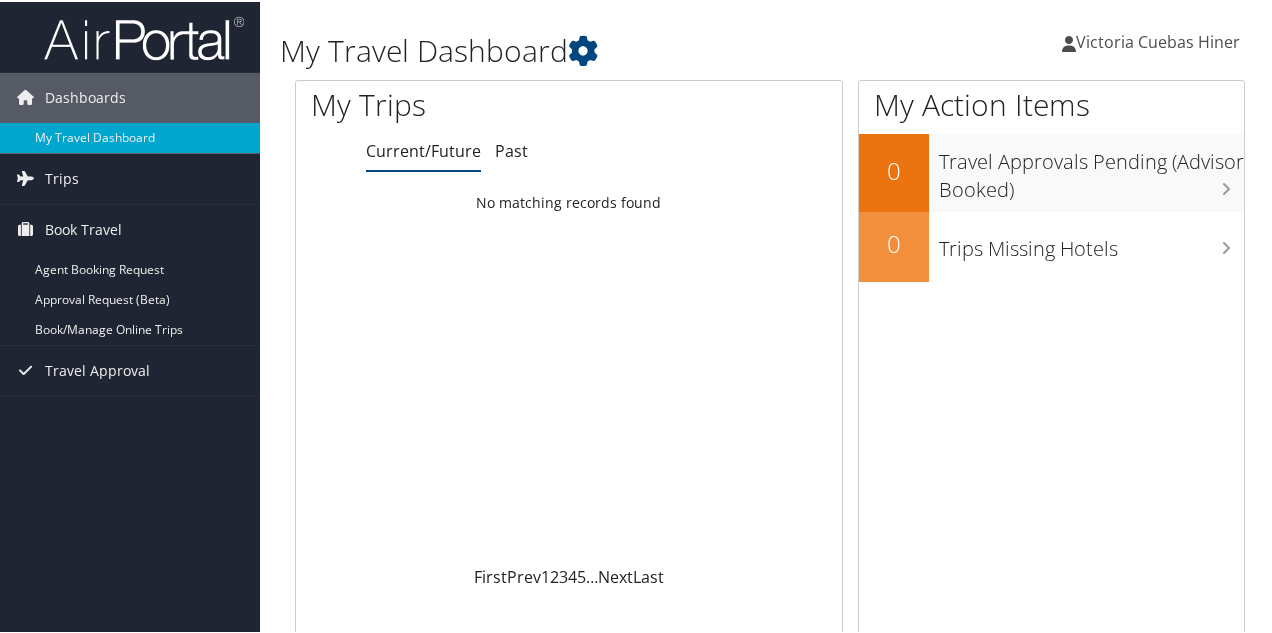 click on "Victoria Cuebas Hiner" at bounding box center (1158, 40) 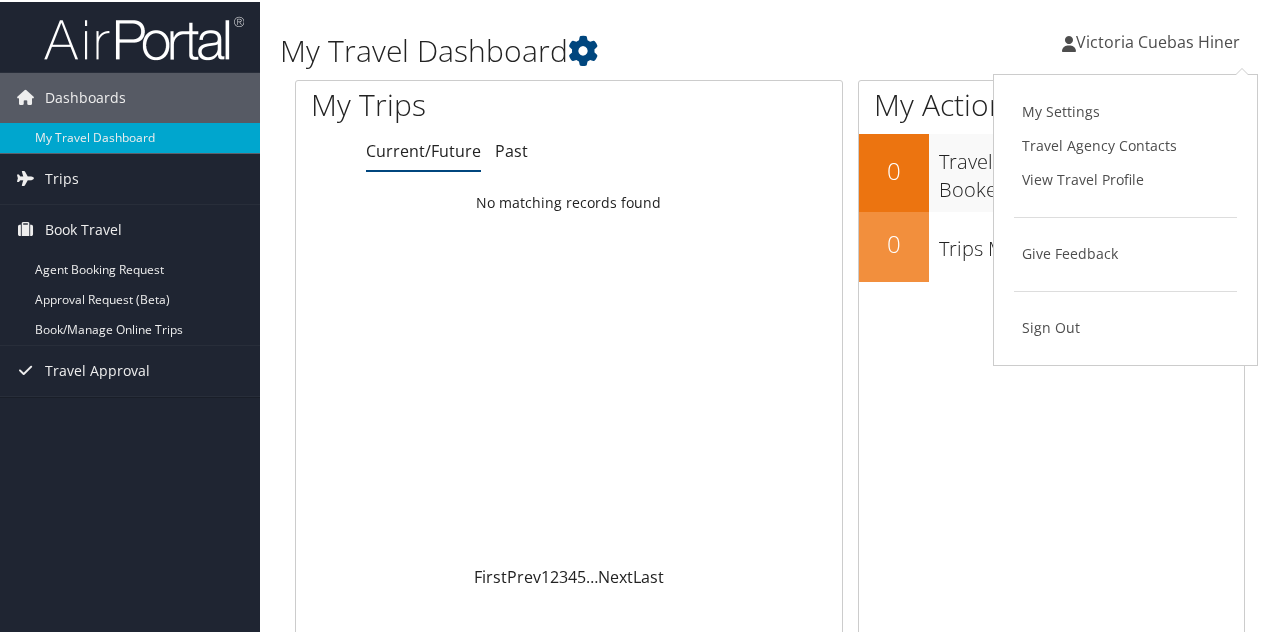 click on "My Action Items" at bounding box center [1051, 103] 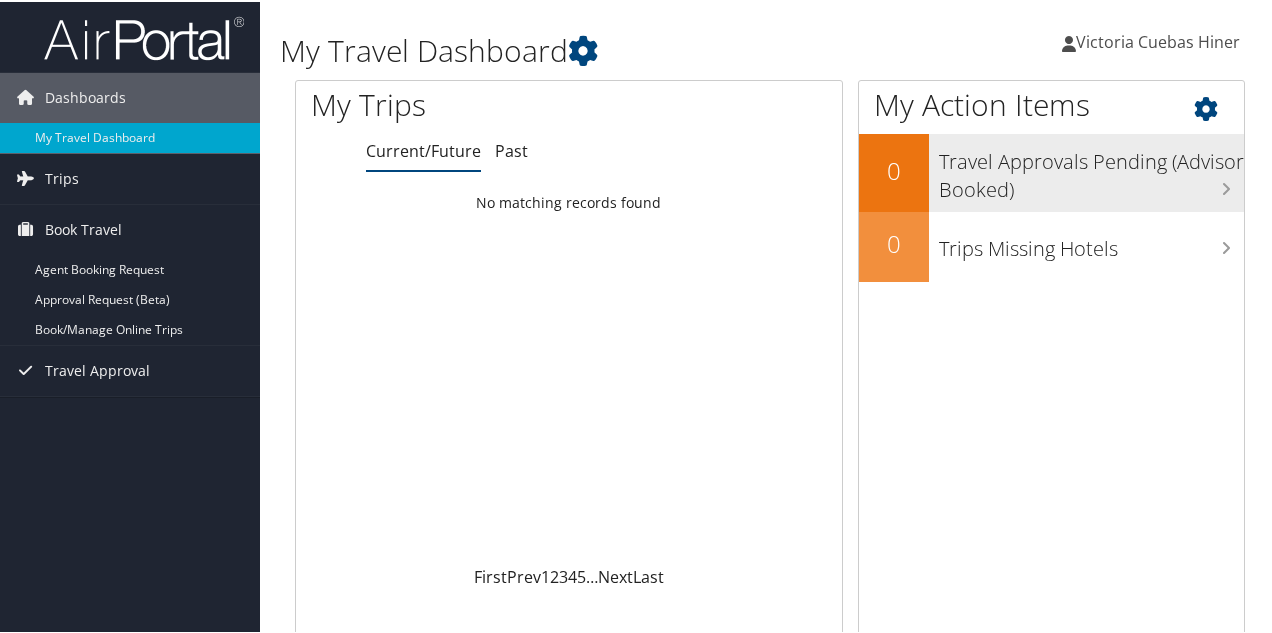 click on "Travel Approvals Pending (Advisor Booked)" at bounding box center [1091, 169] 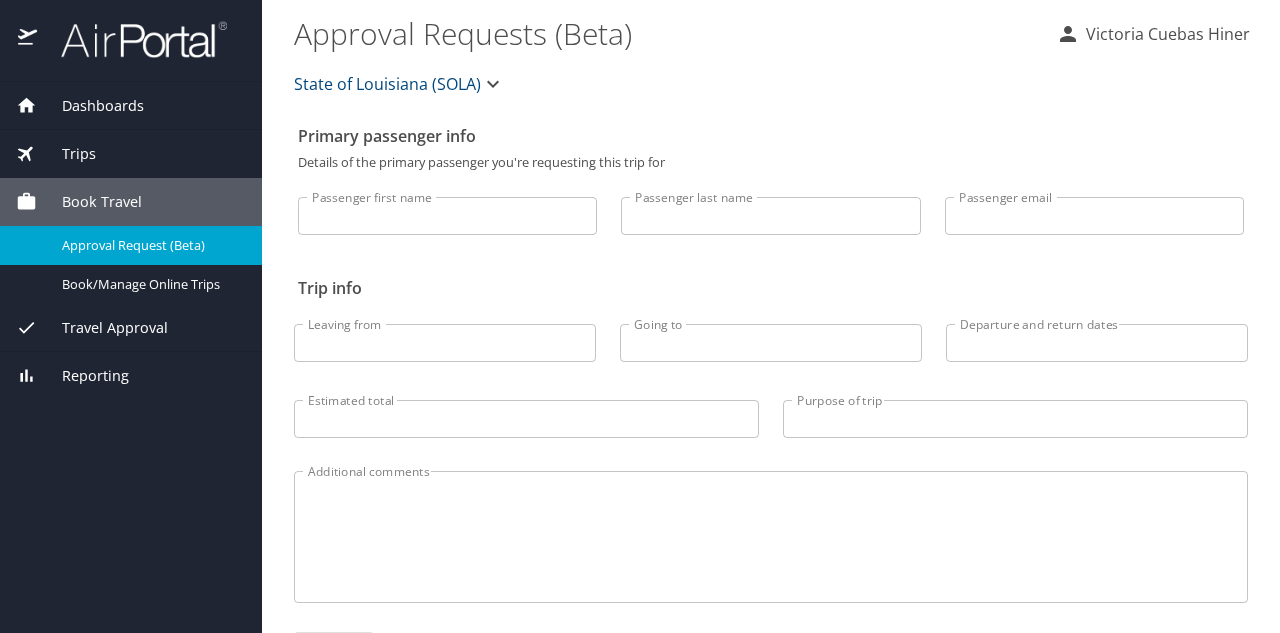 scroll, scrollTop: 0, scrollLeft: 0, axis: both 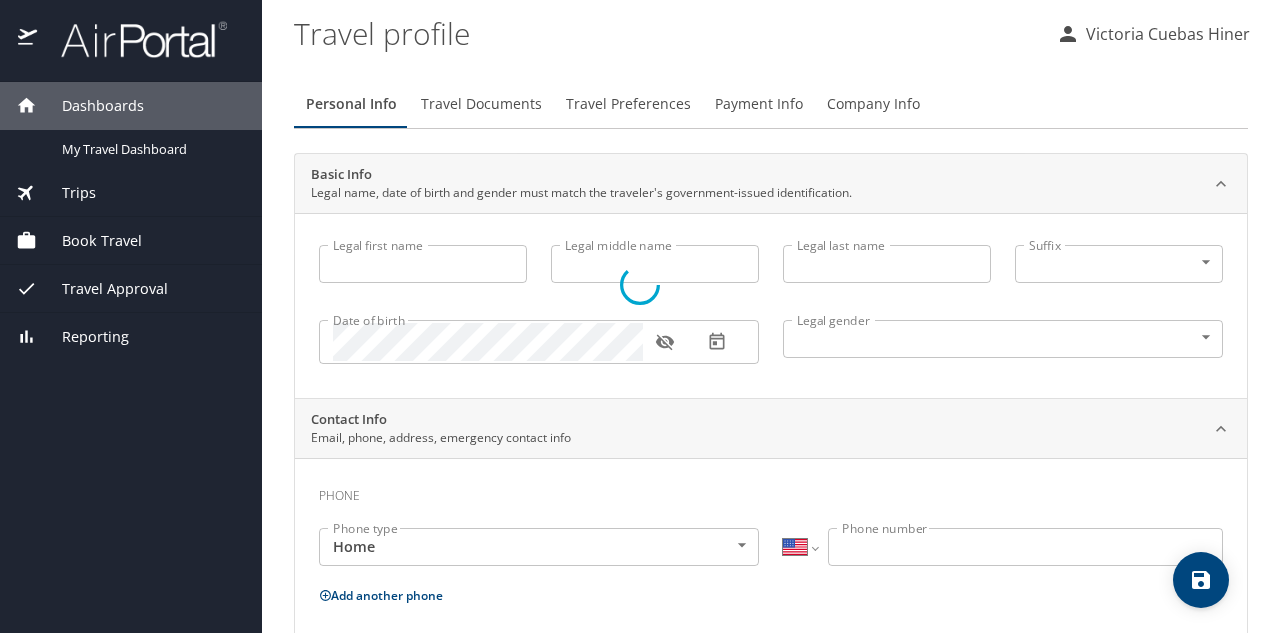 select on "US" 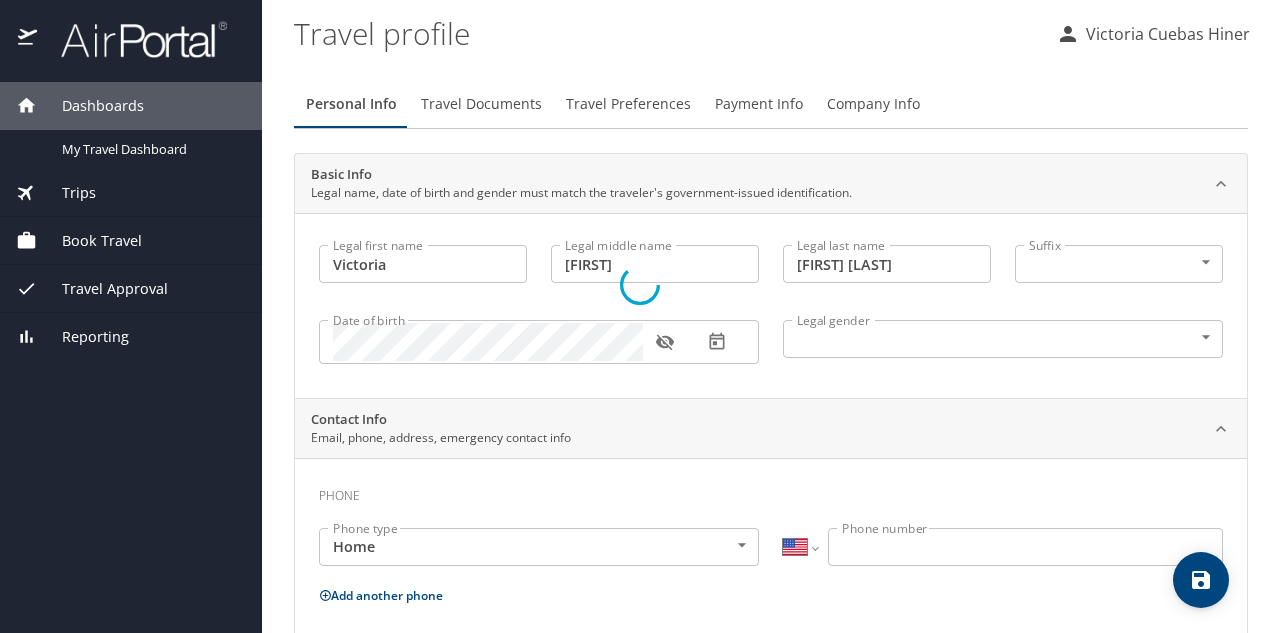 select on "US" 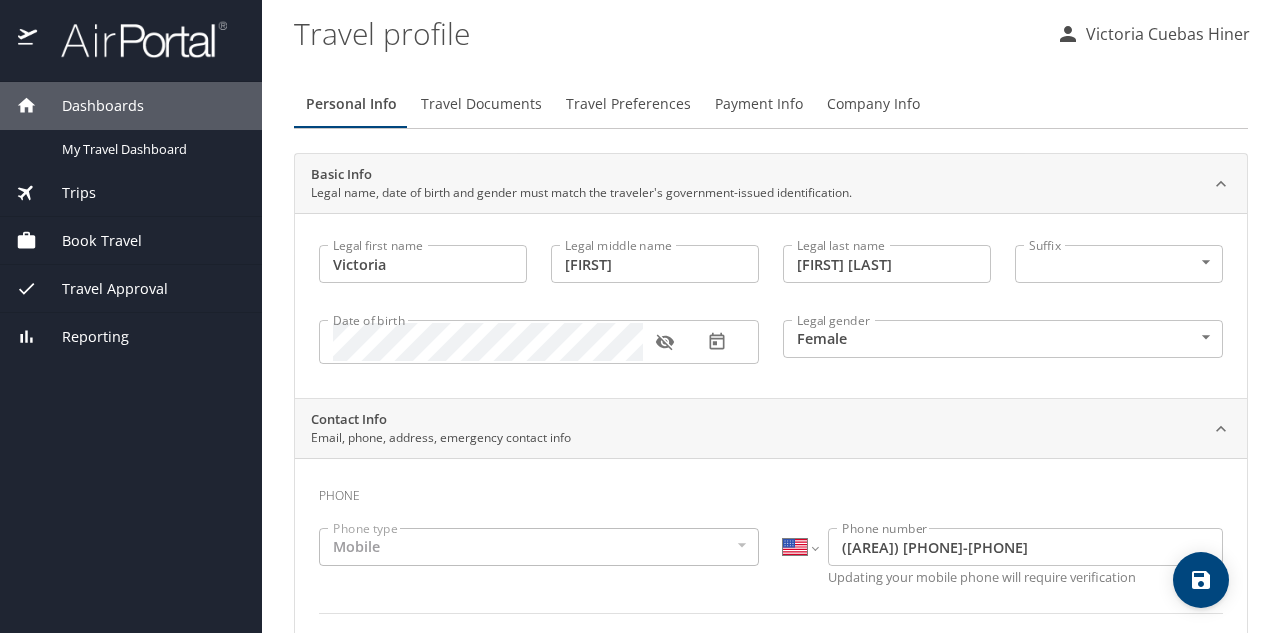scroll, scrollTop: 0, scrollLeft: 0, axis: both 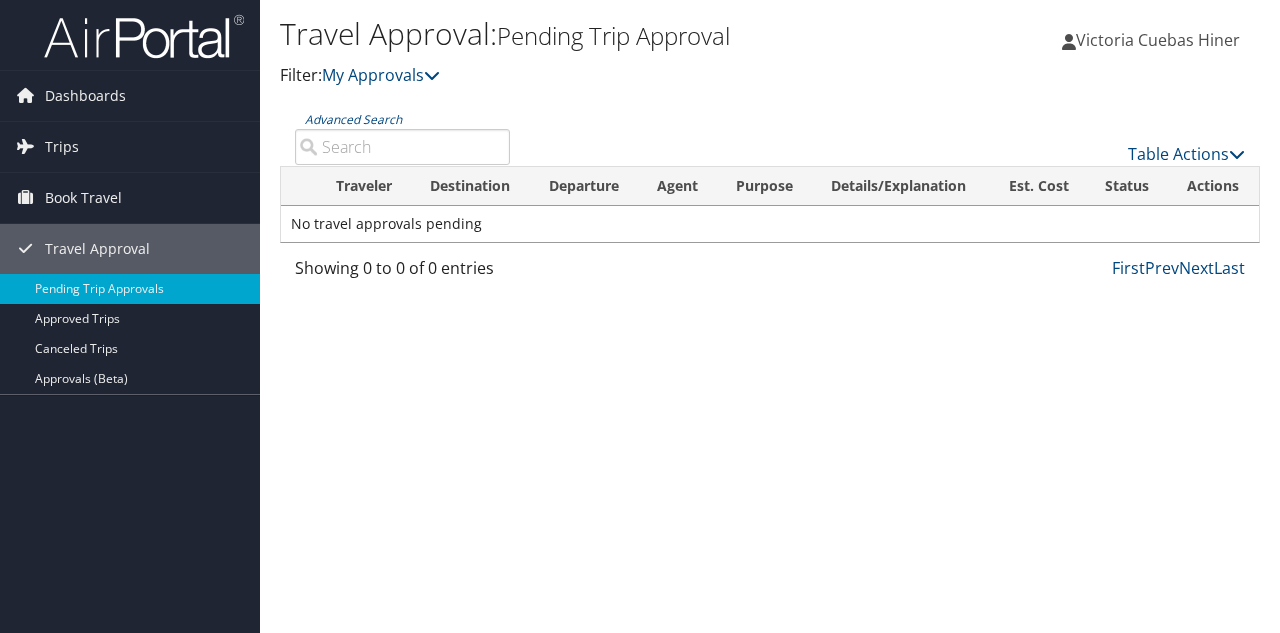 click on "Victoria Cuebas Hiner" at bounding box center (1161, 40) 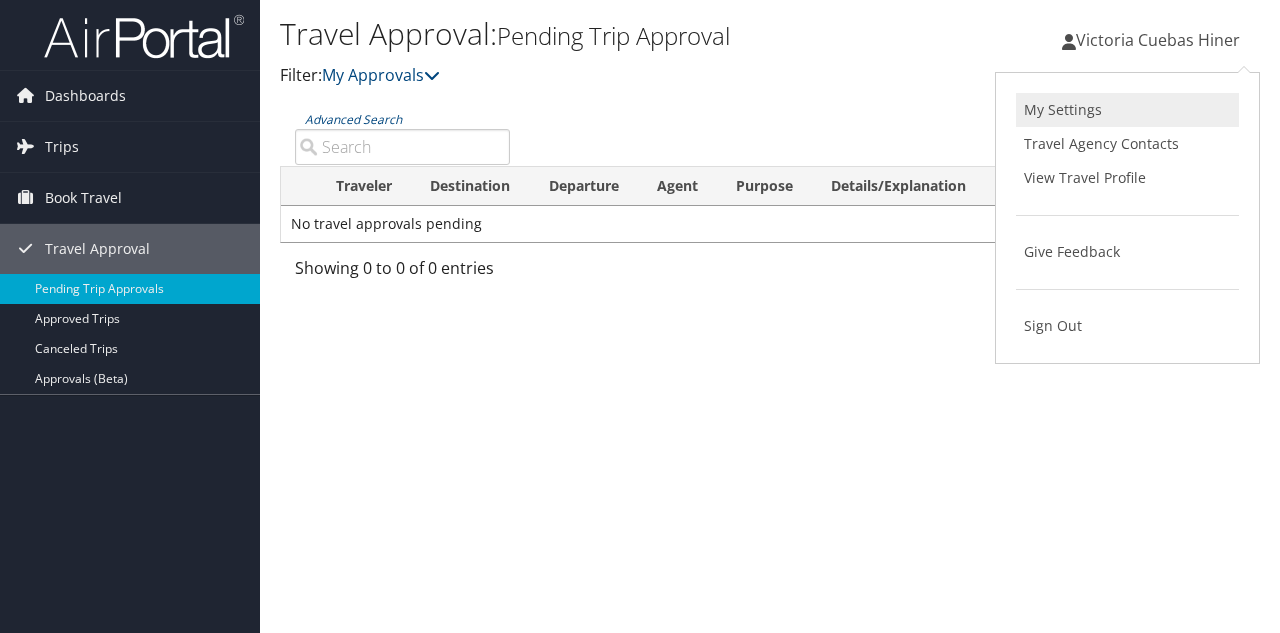 click on "My Settings" at bounding box center [1127, 110] 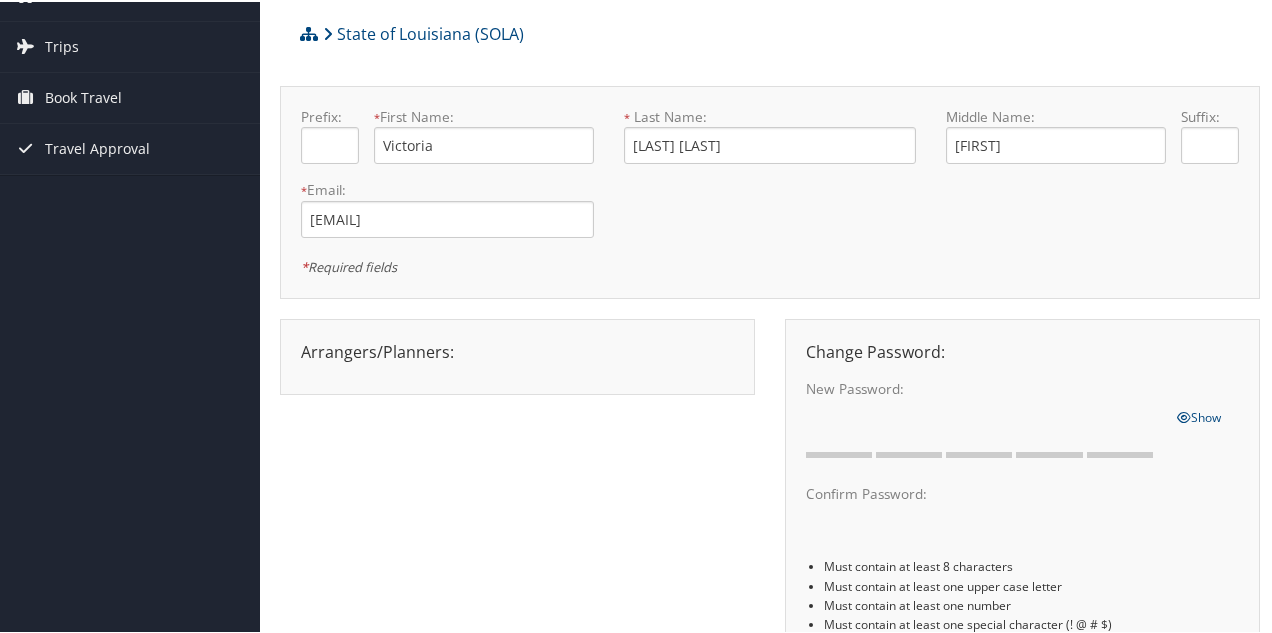 scroll, scrollTop: 0, scrollLeft: 0, axis: both 